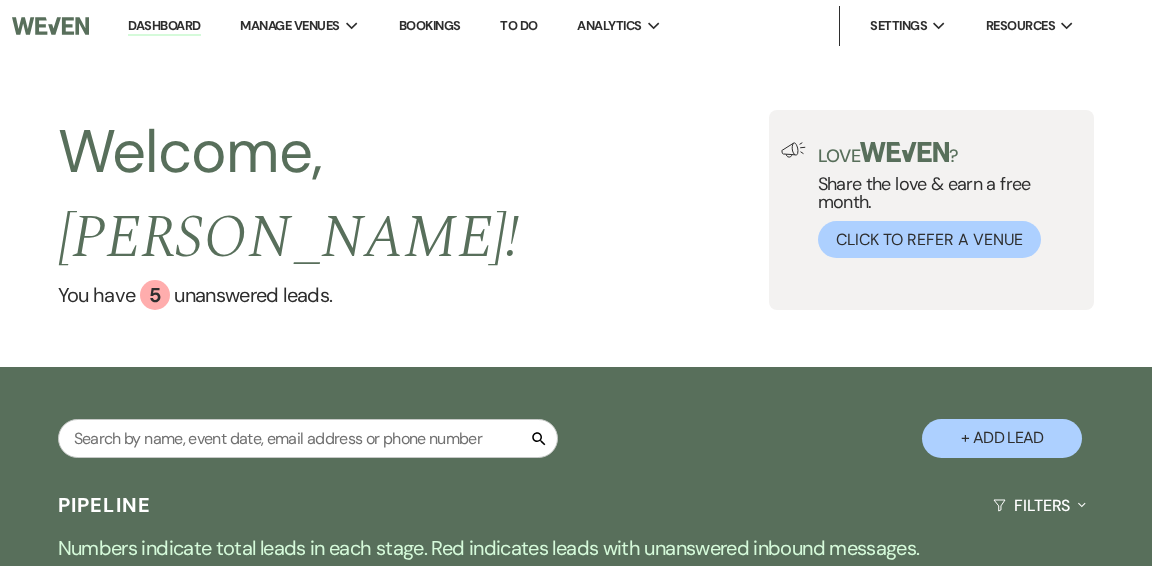 scroll, scrollTop: 0, scrollLeft: 0, axis: both 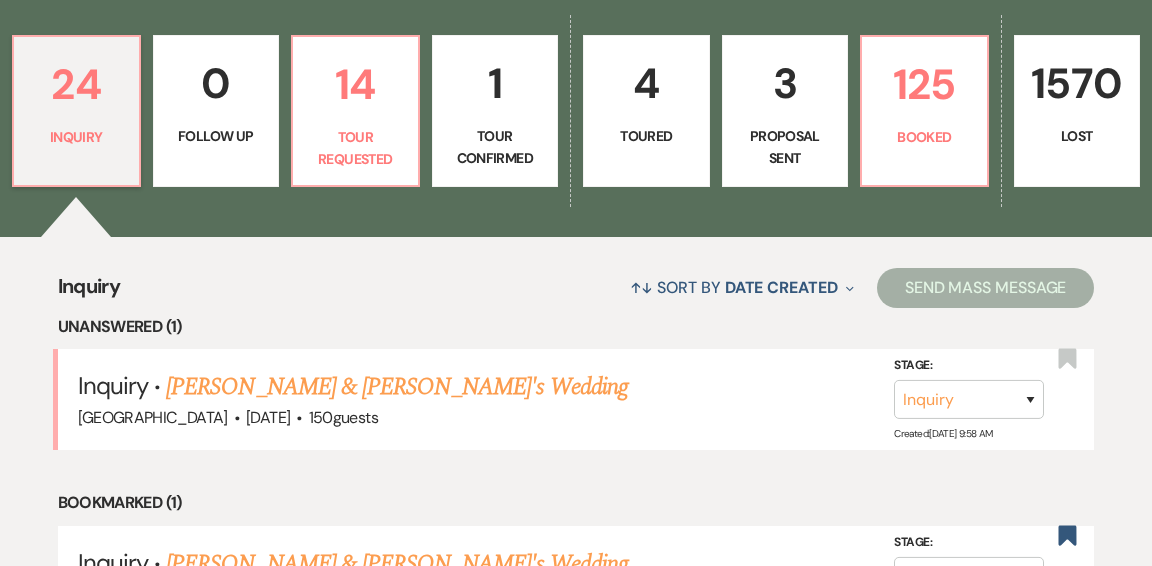 click on "[PERSON_NAME] & [PERSON_NAME]'s Wedding" at bounding box center [397, 387] 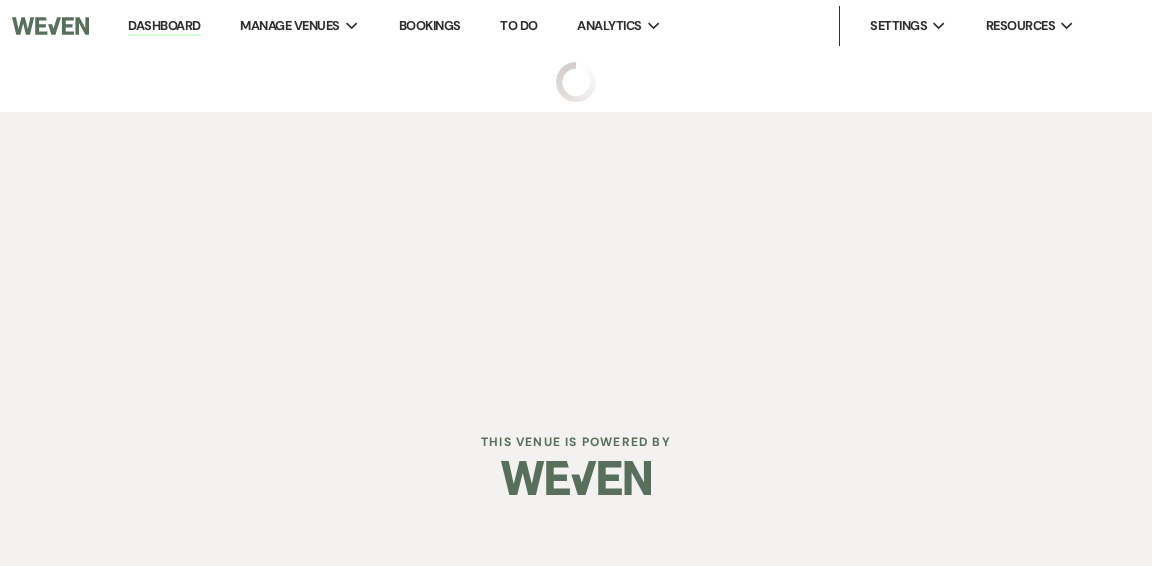 scroll, scrollTop: 0, scrollLeft: 0, axis: both 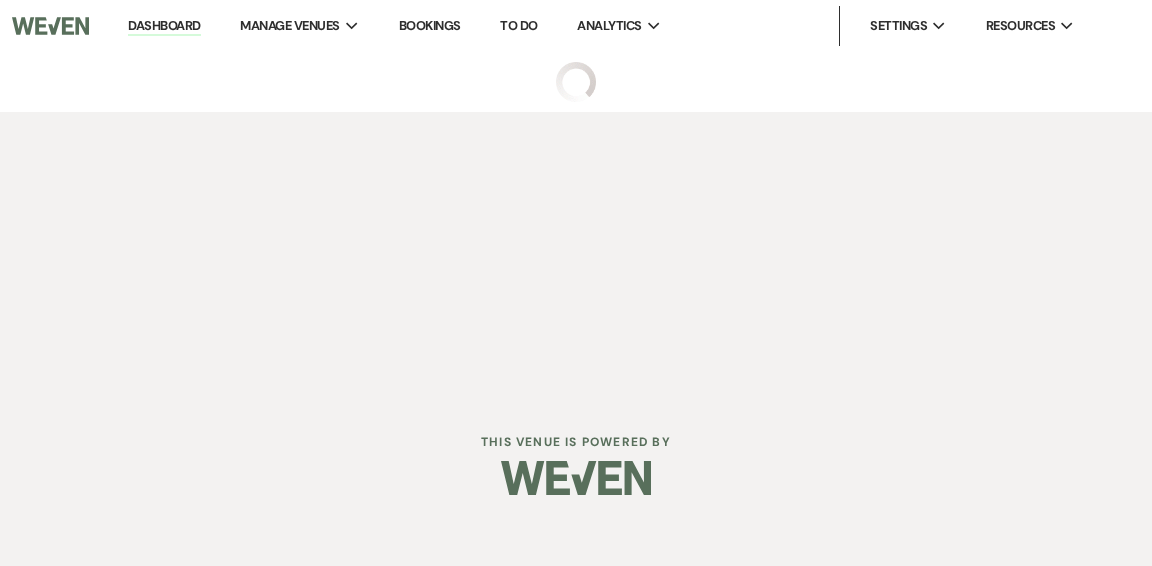 select on "5" 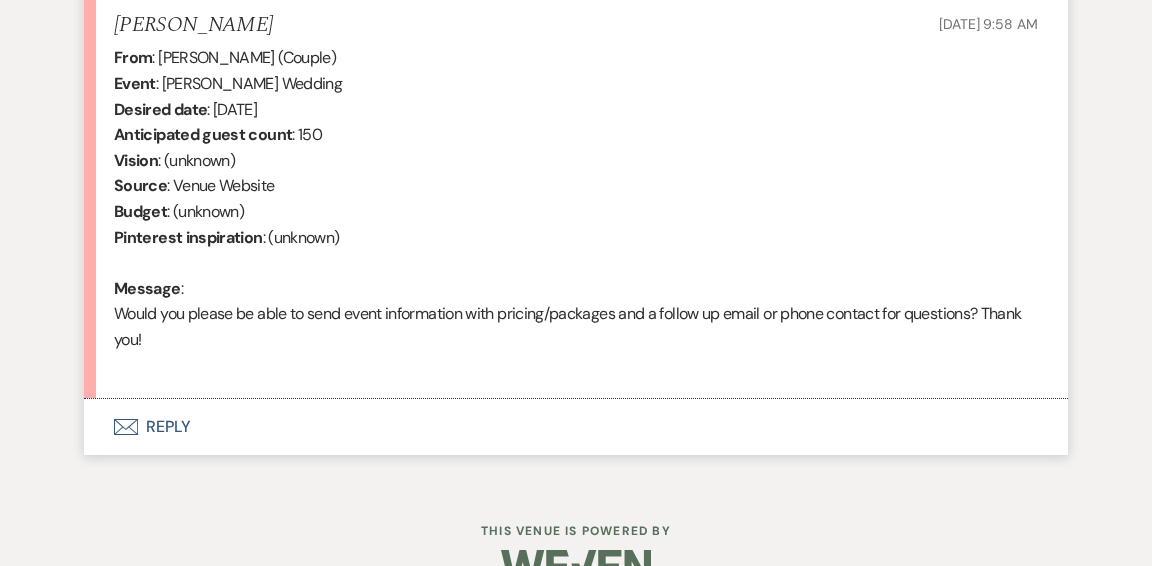 scroll, scrollTop: 796, scrollLeft: 0, axis: vertical 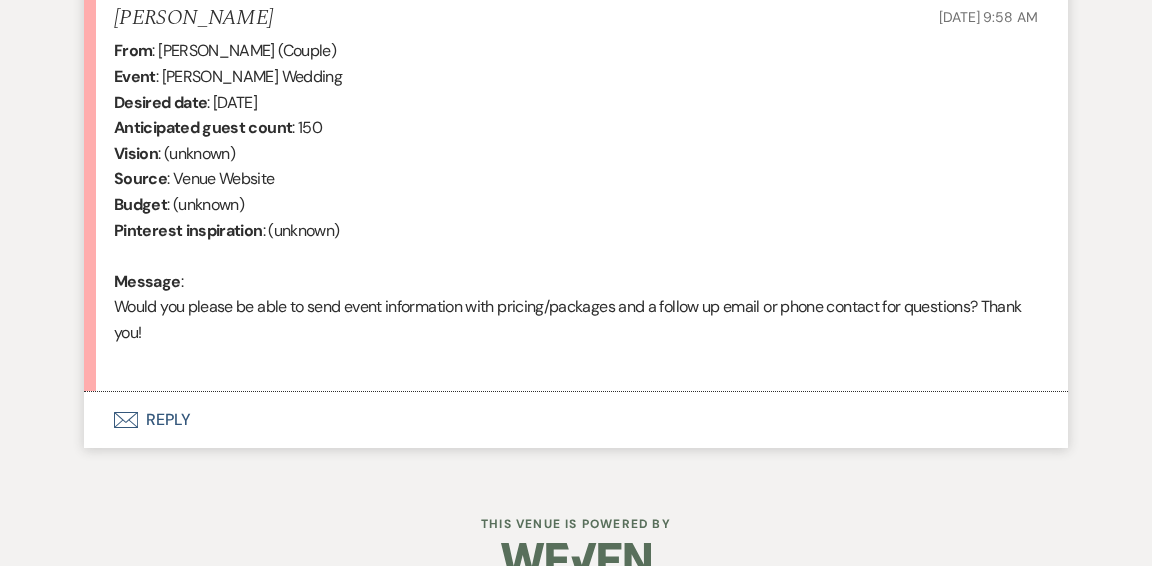 click on "Envelope Reply" at bounding box center (576, 420) 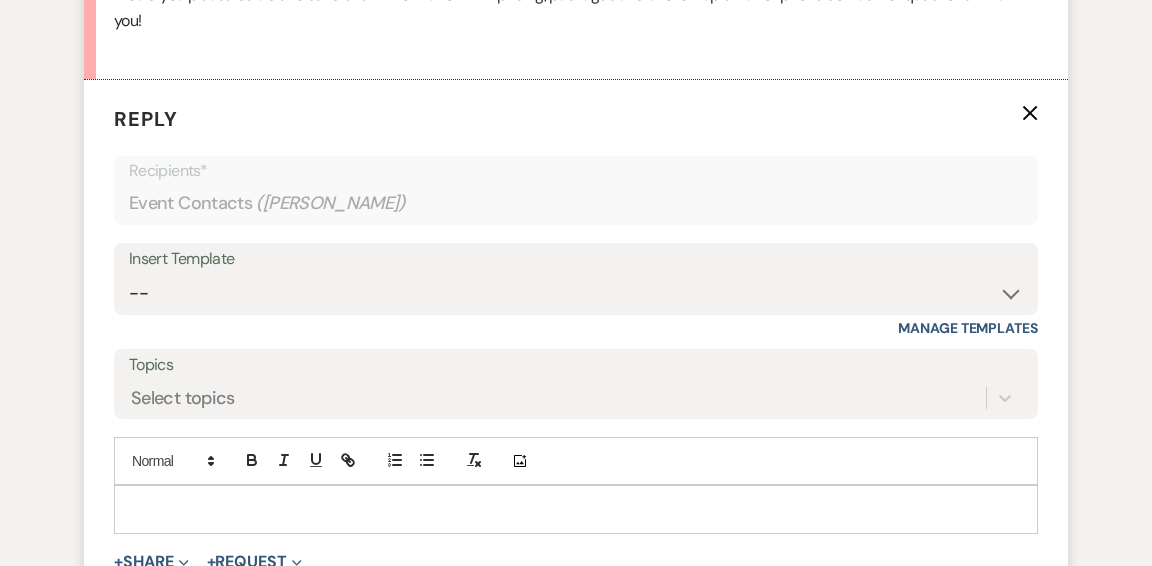 scroll, scrollTop: 1111, scrollLeft: 0, axis: vertical 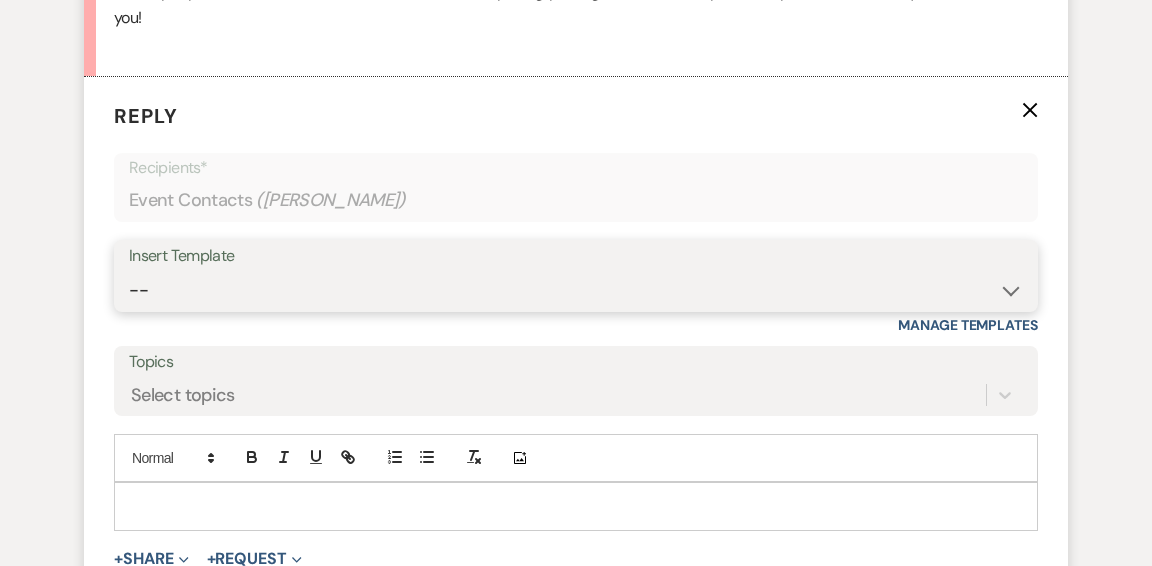 click on "-- Weven Planning Portal Introduction (Booked Events) Initial Inquiry Response Tour Request Response Follow Up Checking In - Long Hill Wedding Final Payments and Ceremony Worksheet Planning Follow Up After Wedding Note Membership Self Tour - [GEOGRAPHIC_DATA] [GEOGRAPHIC_DATA] Updated Initial Response Security Deposit Refund Initial Follow Up Contract (Pre-Booked Leads) Tour follow up Auto Reply - Long Hill Inquiry Rental Agreement and Payment Events Inquiry Wedding Set Up Requirements Corporate and Private Events Long Hill Planning Guidelines  Copy of Follow Up Weven Closing" at bounding box center (576, 290) 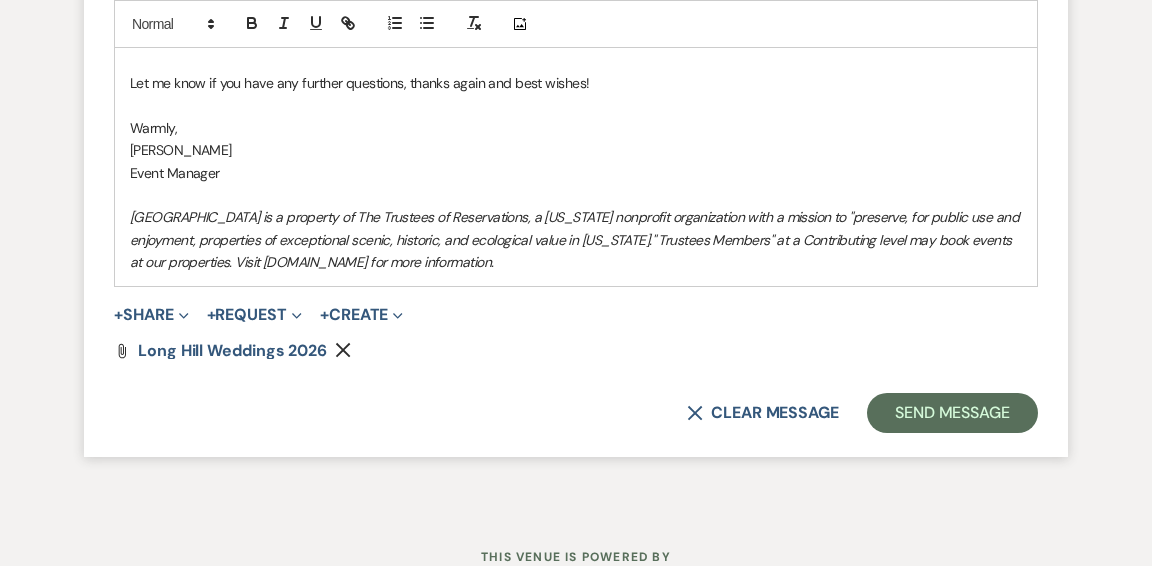 scroll, scrollTop: 2210, scrollLeft: 0, axis: vertical 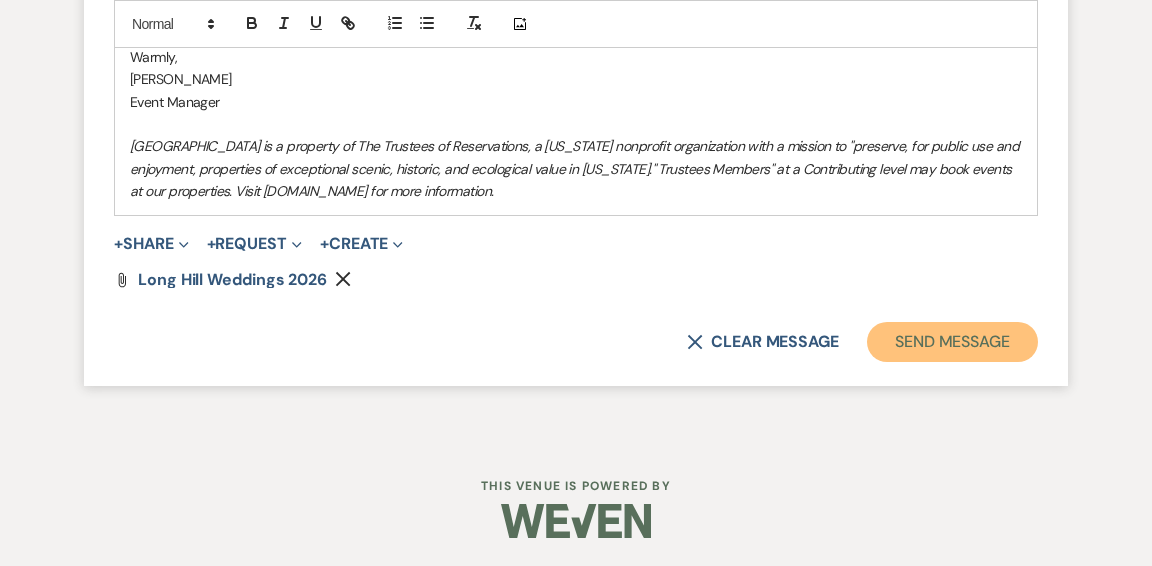 click on "Send Message" at bounding box center [952, 342] 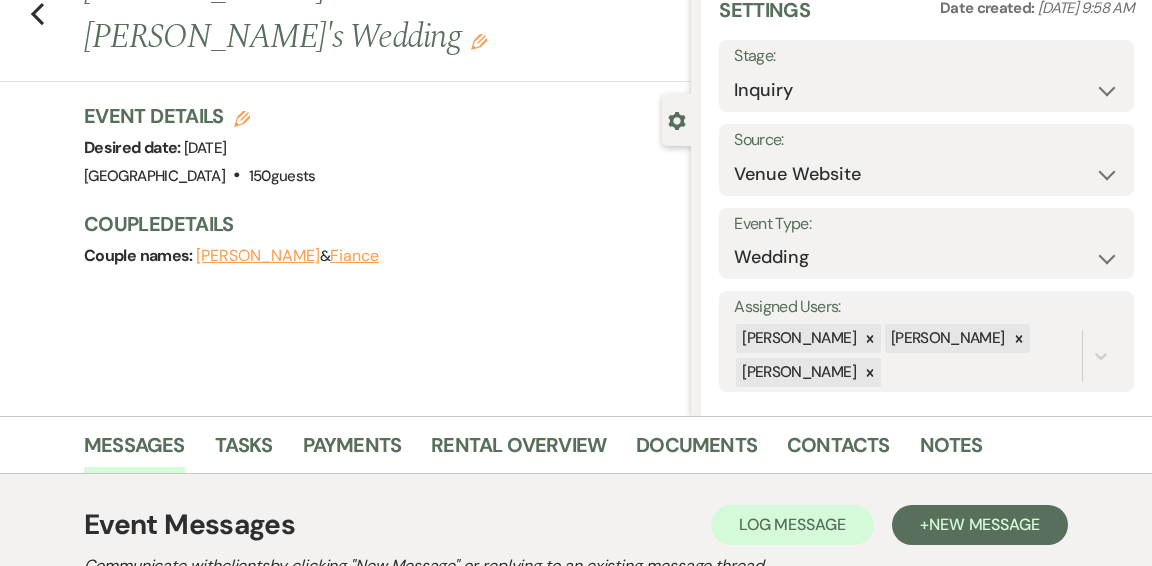 scroll, scrollTop: 0, scrollLeft: 0, axis: both 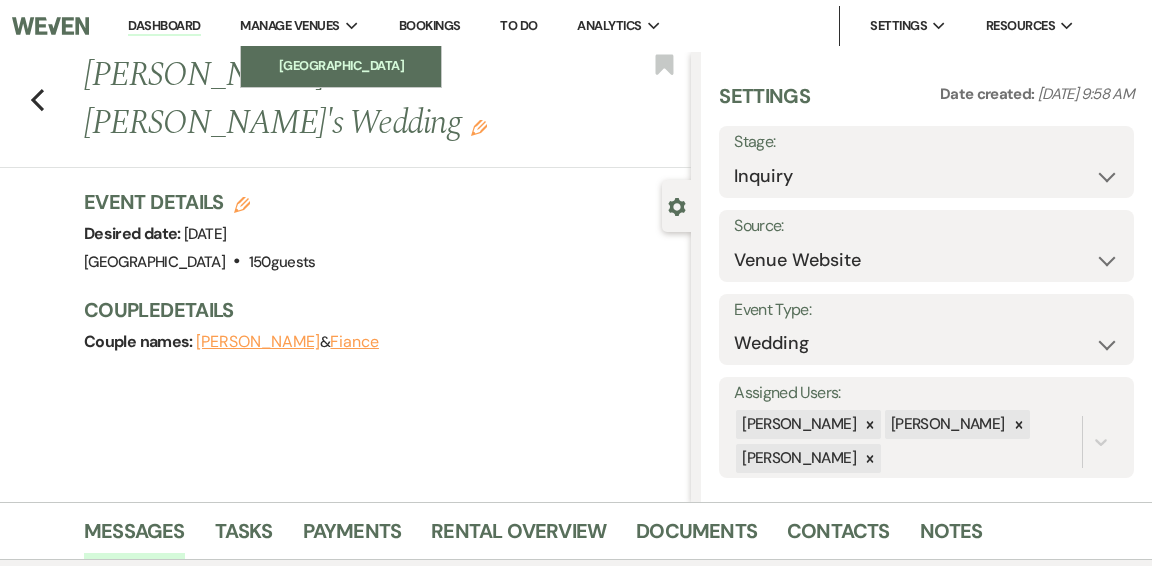 click on "[GEOGRAPHIC_DATA]" at bounding box center [341, 66] 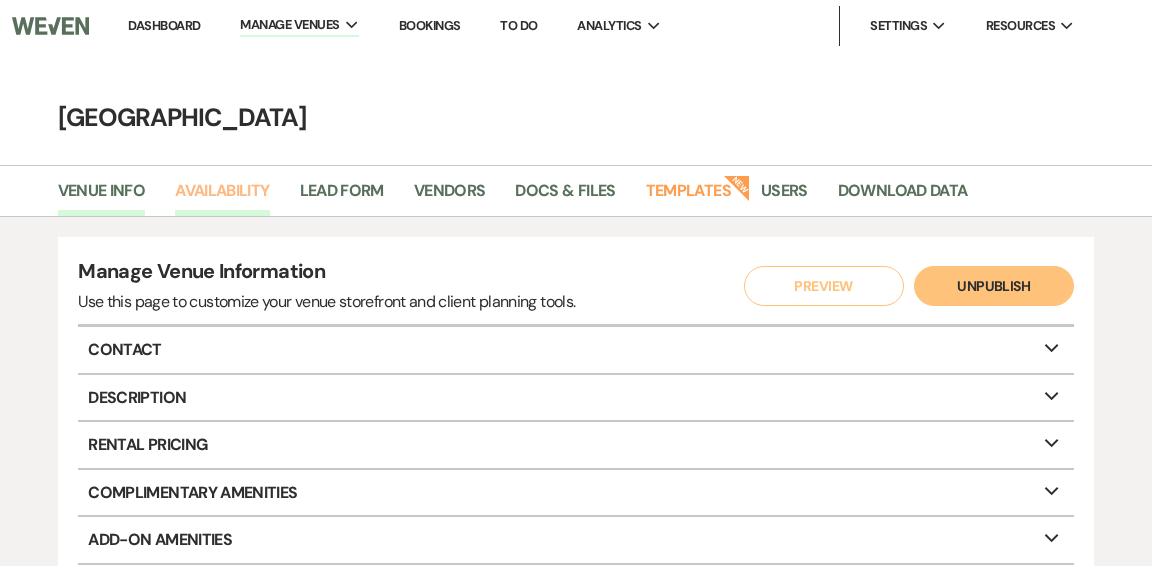 click on "Availability" at bounding box center (222, 197) 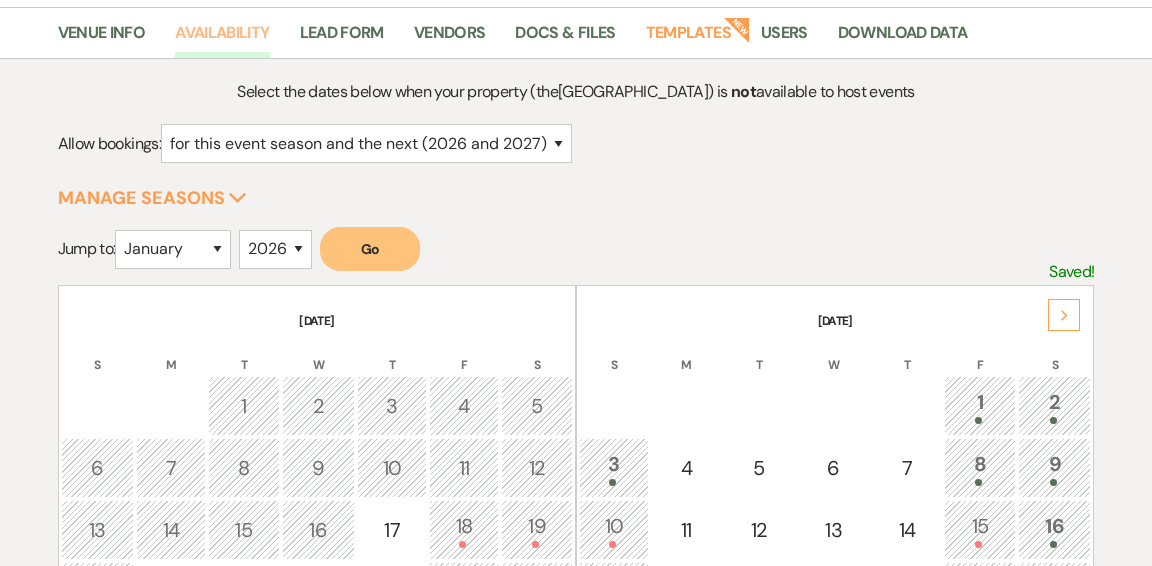 scroll, scrollTop: 164, scrollLeft: 0, axis: vertical 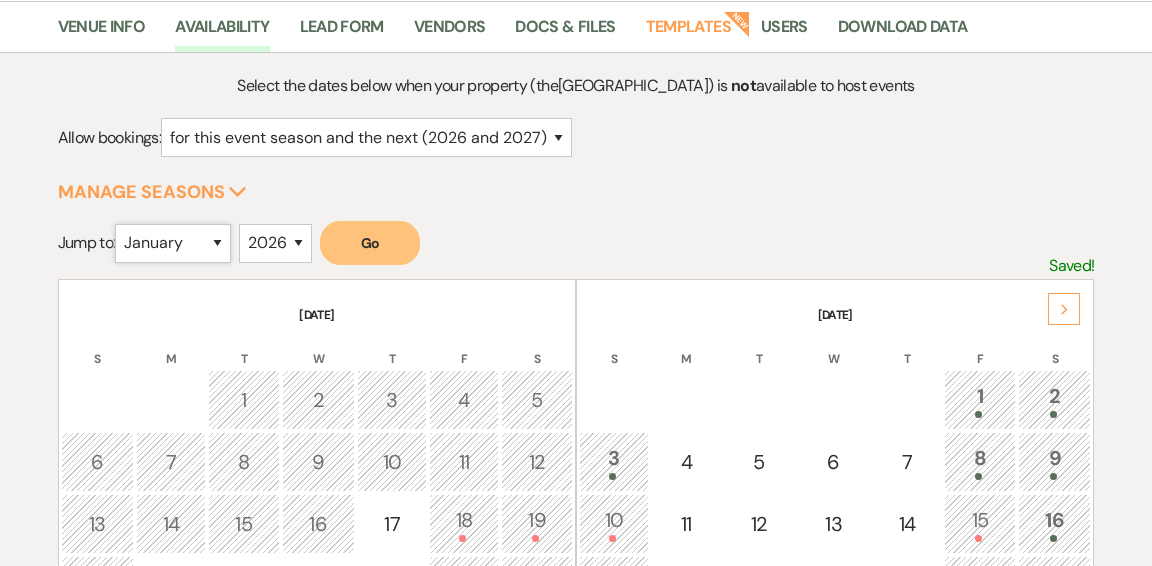 click on "January February March April May June July August September October November December" at bounding box center (173, 243) 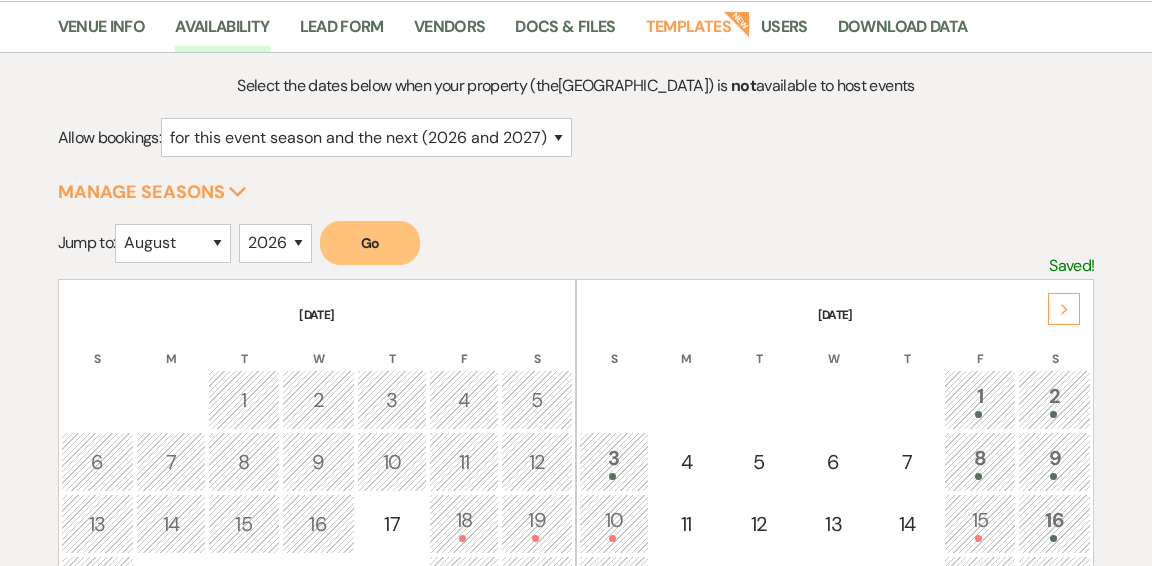 click on "Go" at bounding box center (370, 243) 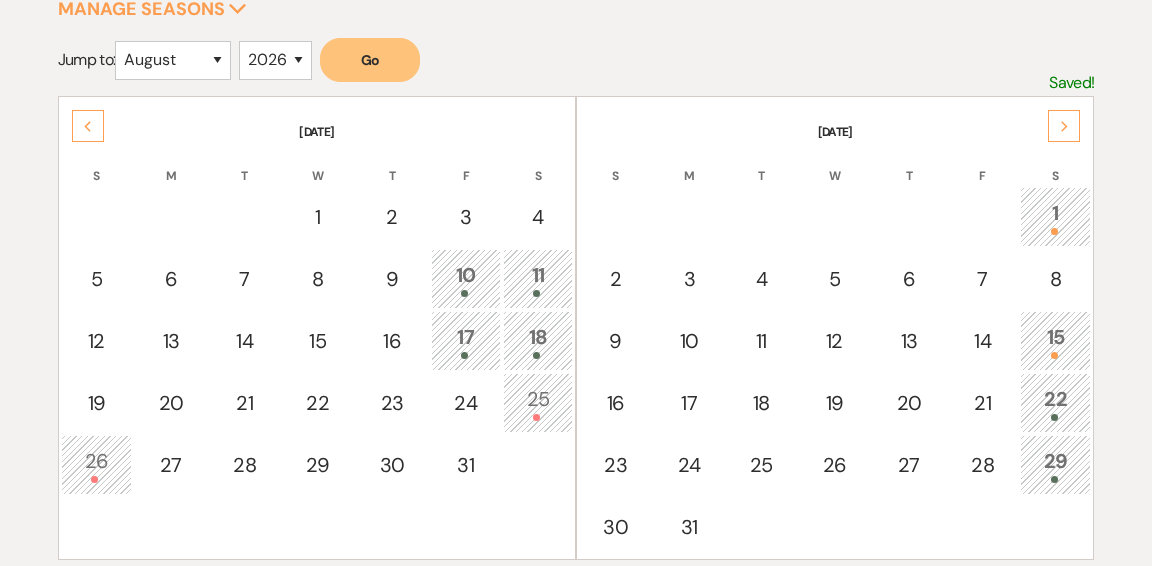 scroll, scrollTop: 0, scrollLeft: 0, axis: both 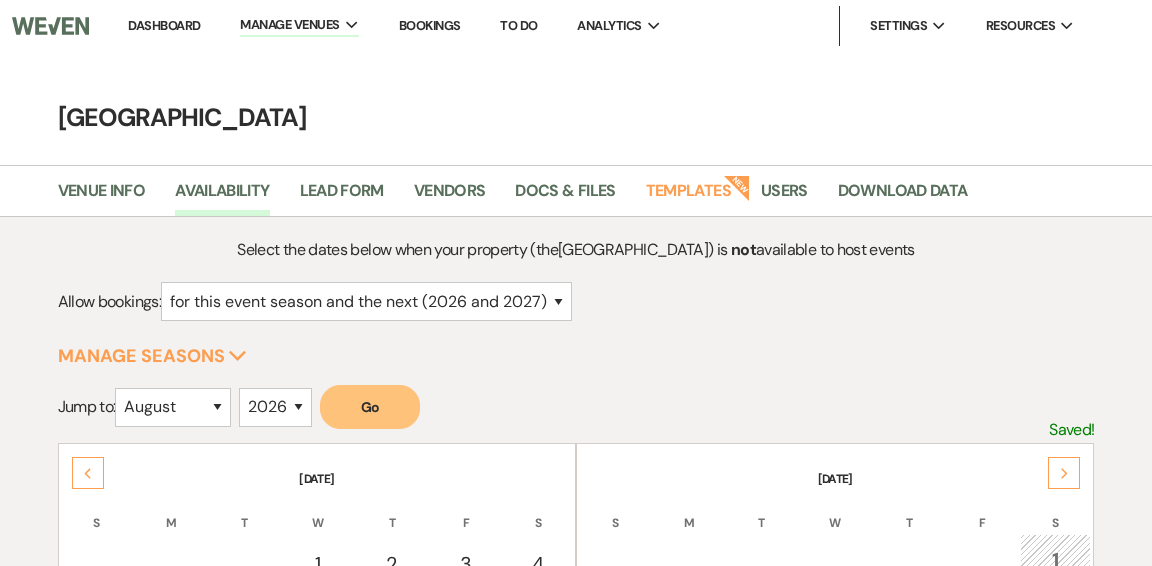 click on "Dashboard" at bounding box center (164, 25) 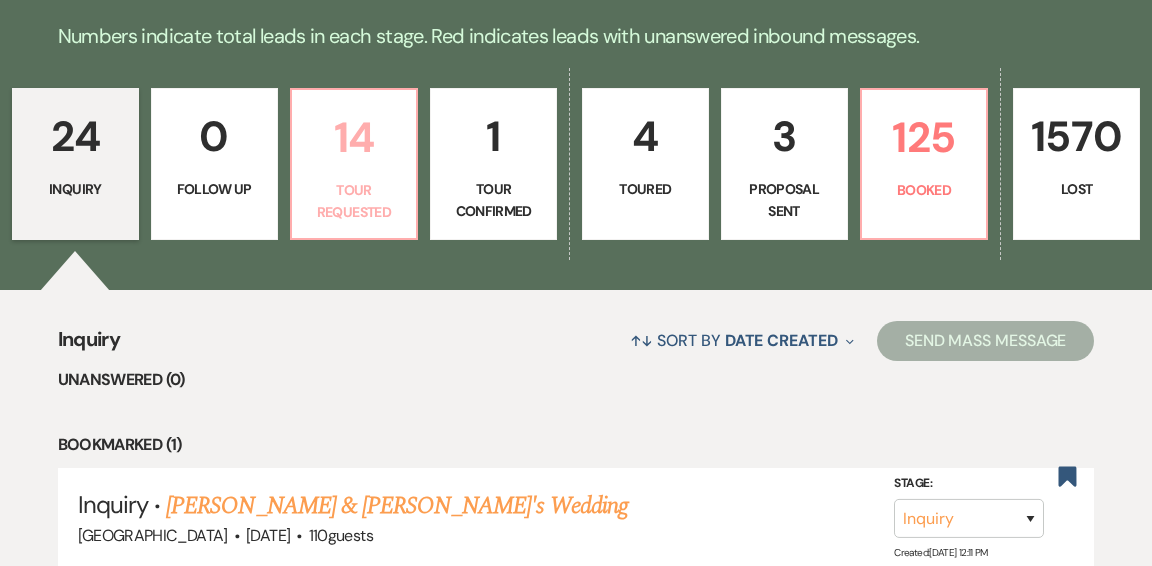 click on "Tour Requested" at bounding box center (354, 201) 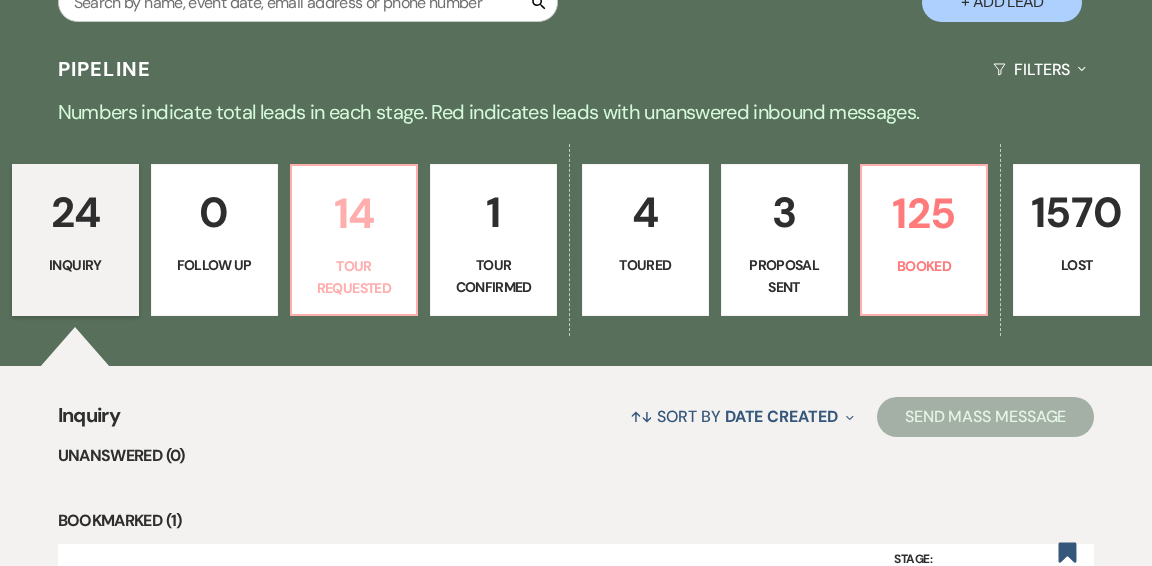 select on "2" 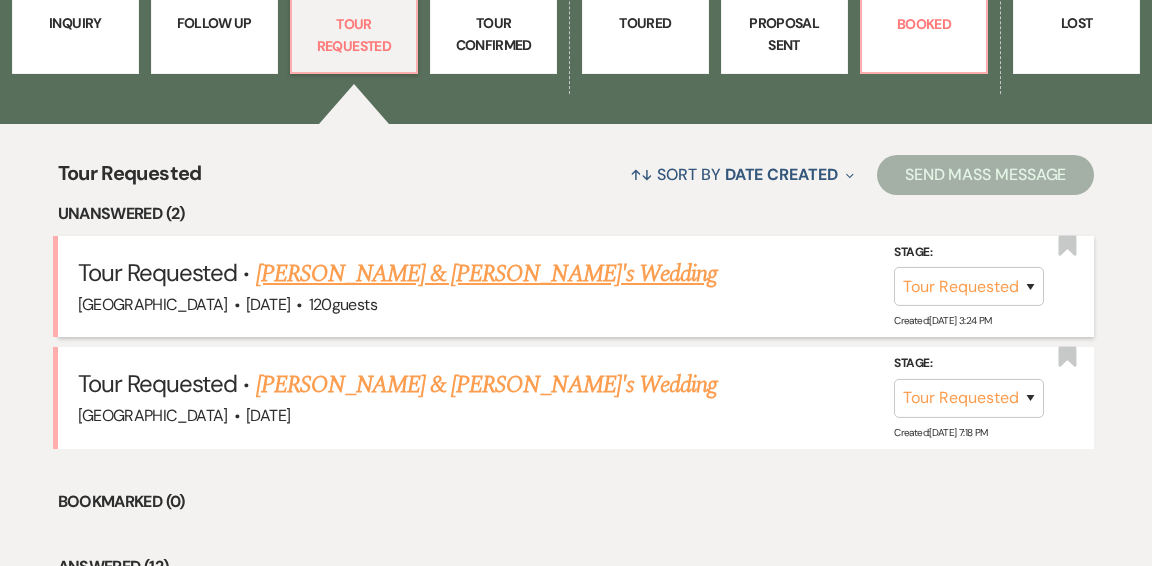 scroll, scrollTop: 680, scrollLeft: 0, axis: vertical 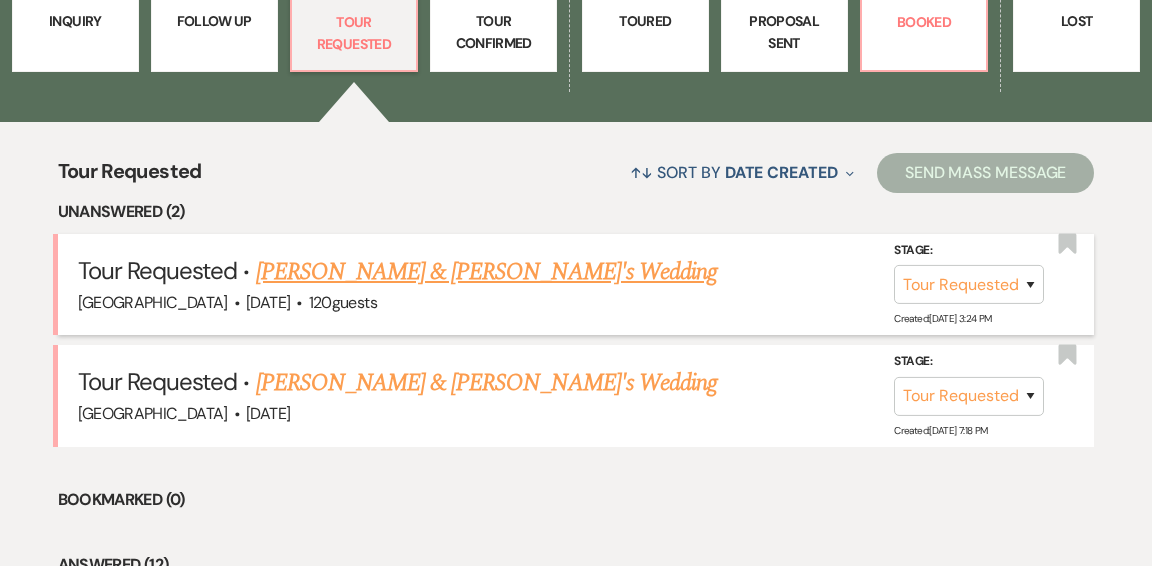 click on "[PERSON_NAME] & [PERSON_NAME]'s Wedding" at bounding box center (487, 272) 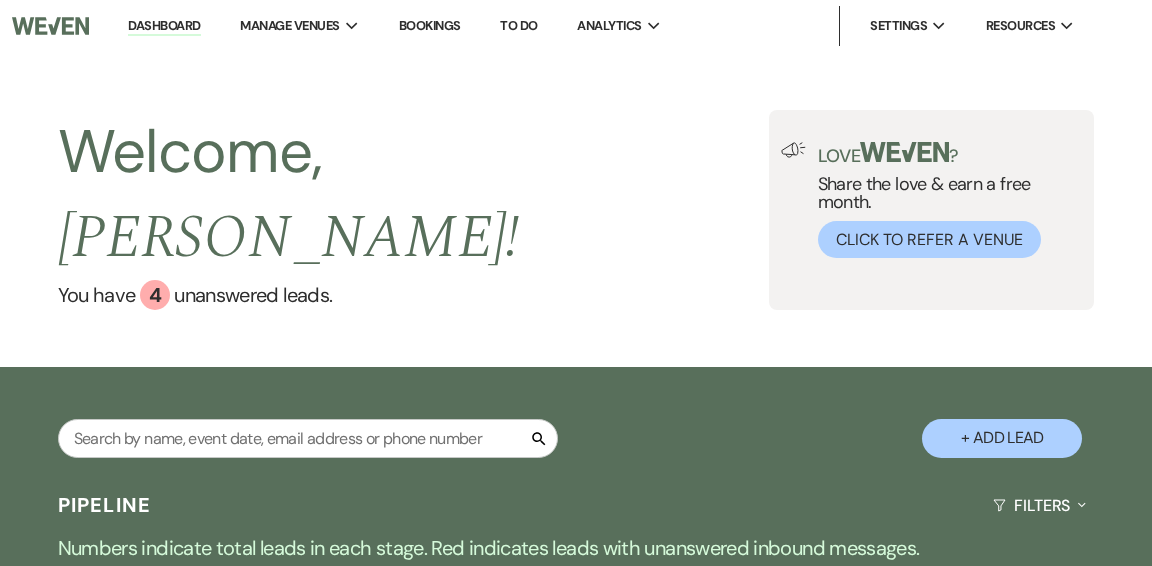 select on "2" 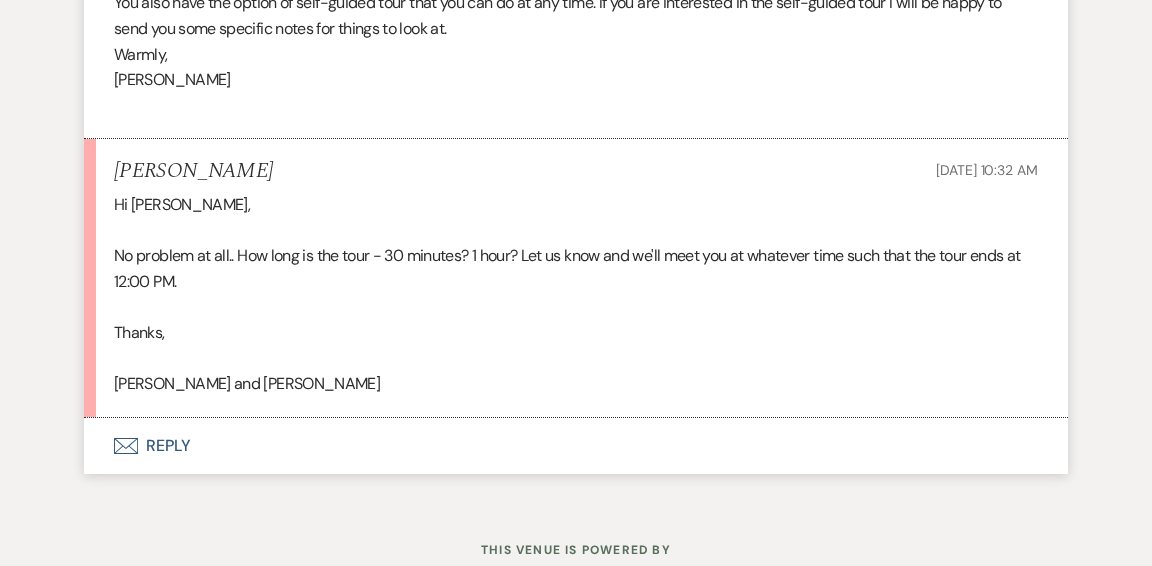 scroll, scrollTop: 2879, scrollLeft: 0, axis: vertical 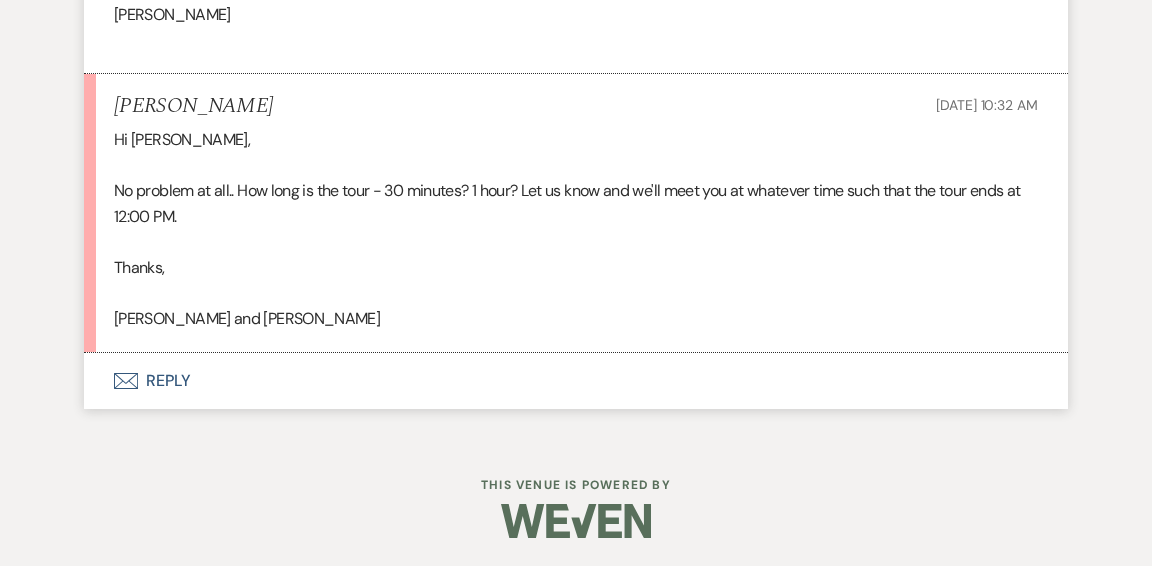 click on "Envelope Reply" at bounding box center (576, 381) 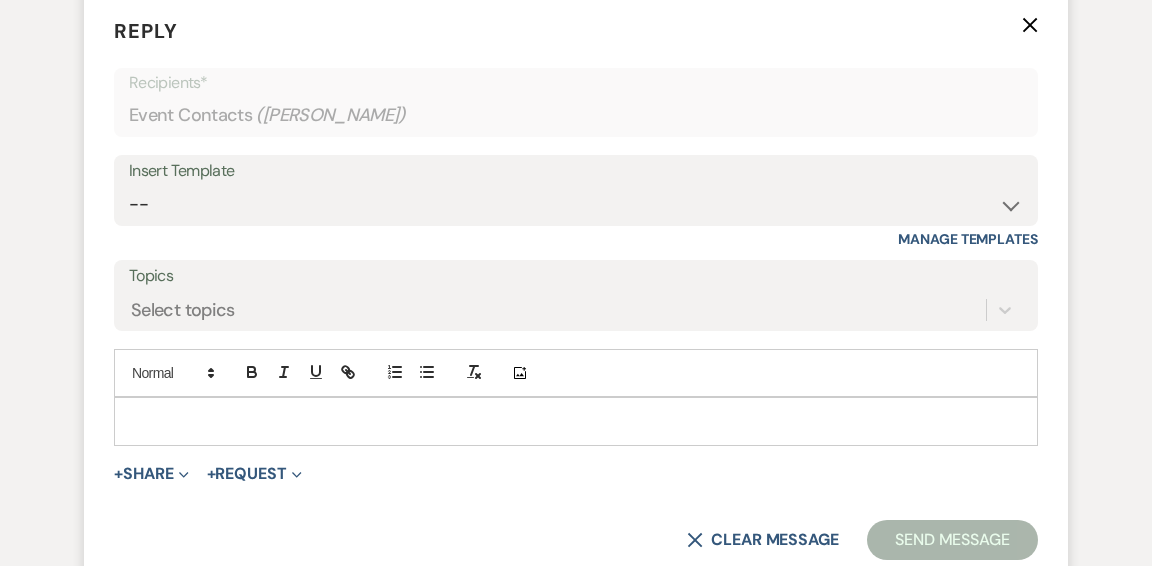 scroll, scrollTop: 3243, scrollLeft: 0, axis: vertical 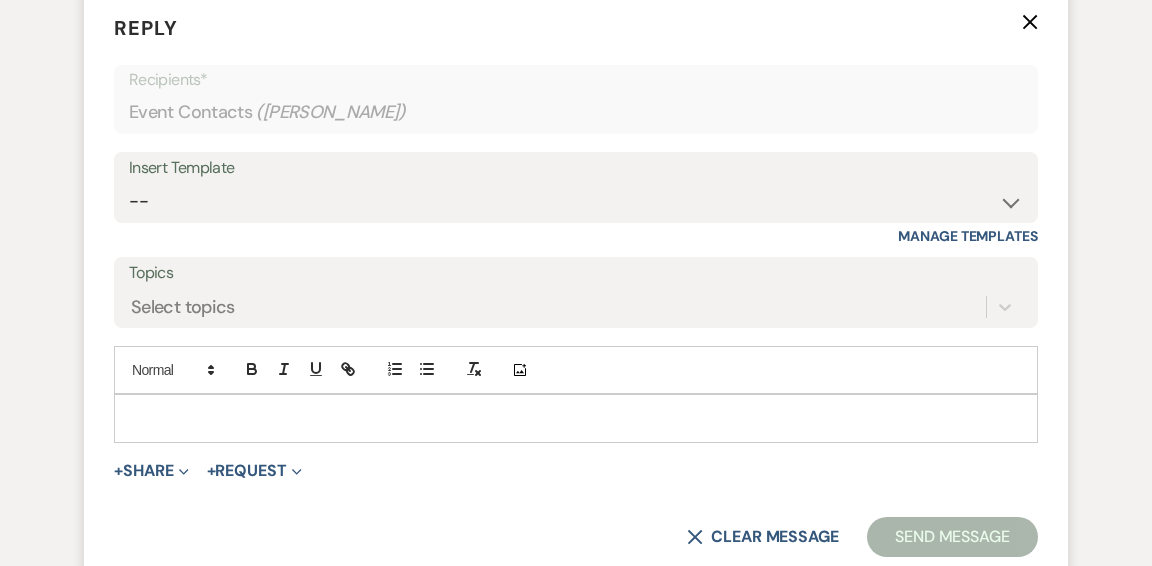 click at bounding box center (576, 418) 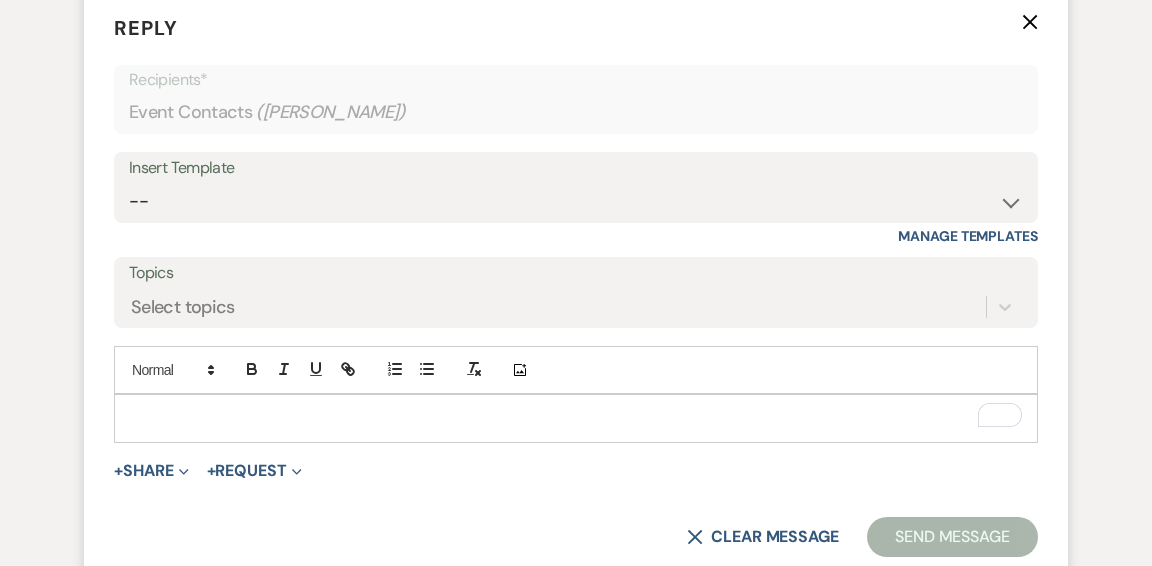 type 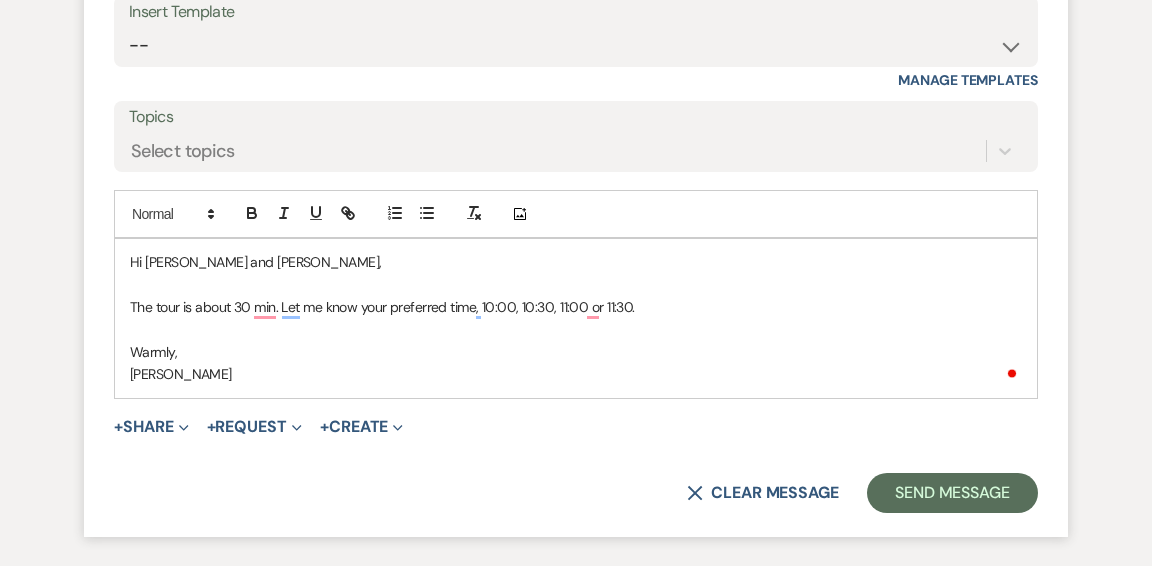 scroll, scrollTop: 3404, scrollLeft: 0, axis: vertical 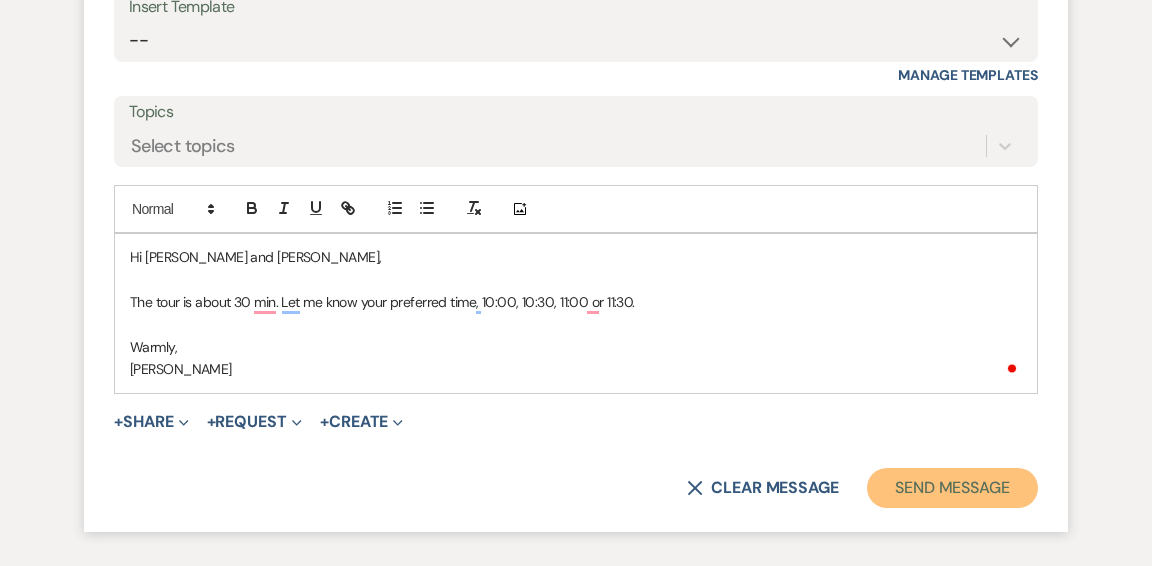 click on "Send Message" at bounding box center [952, 488] 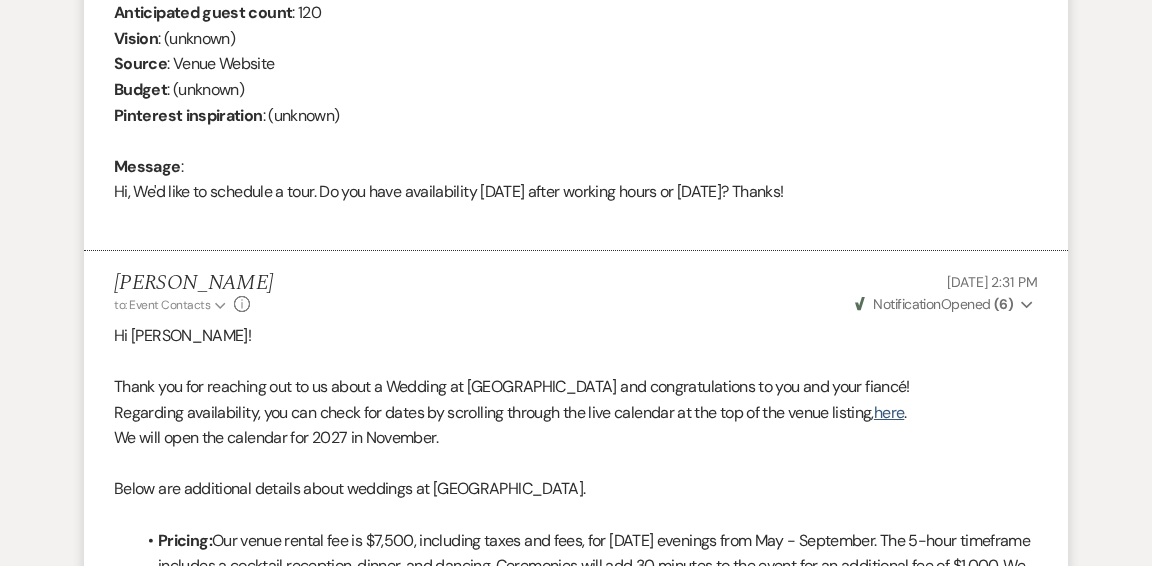 scroll, scrollTop: 0, scrollLeft: 0, axis: both 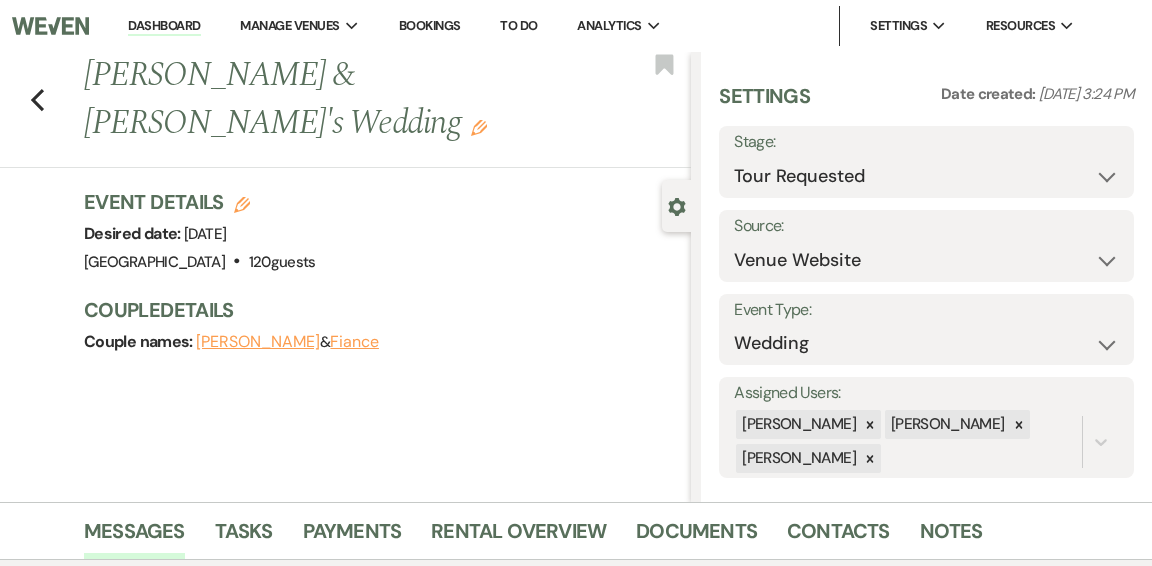 click on "Dashboard" at bounding box center (164, 26) 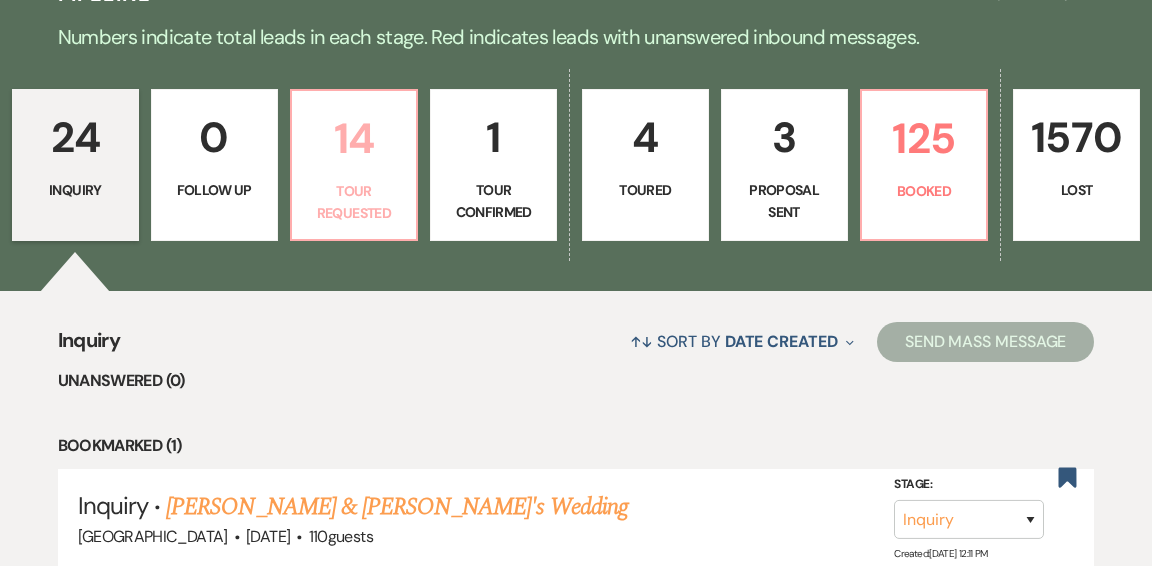 click on "Tour Requested" at bounding box center (354, 202) 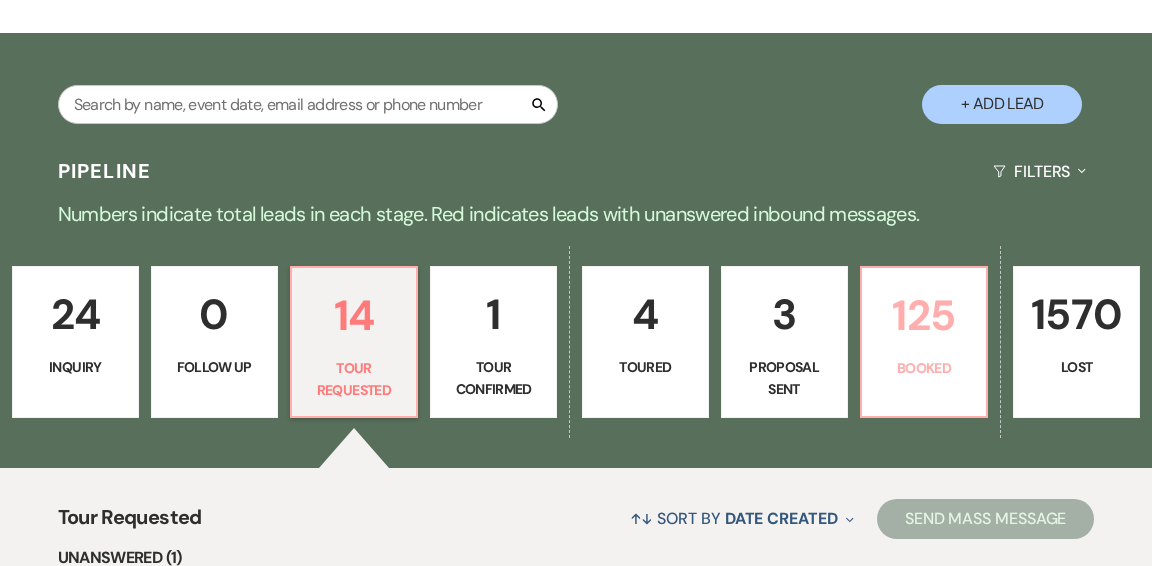 click on "125" at bounding box center [924, 315] 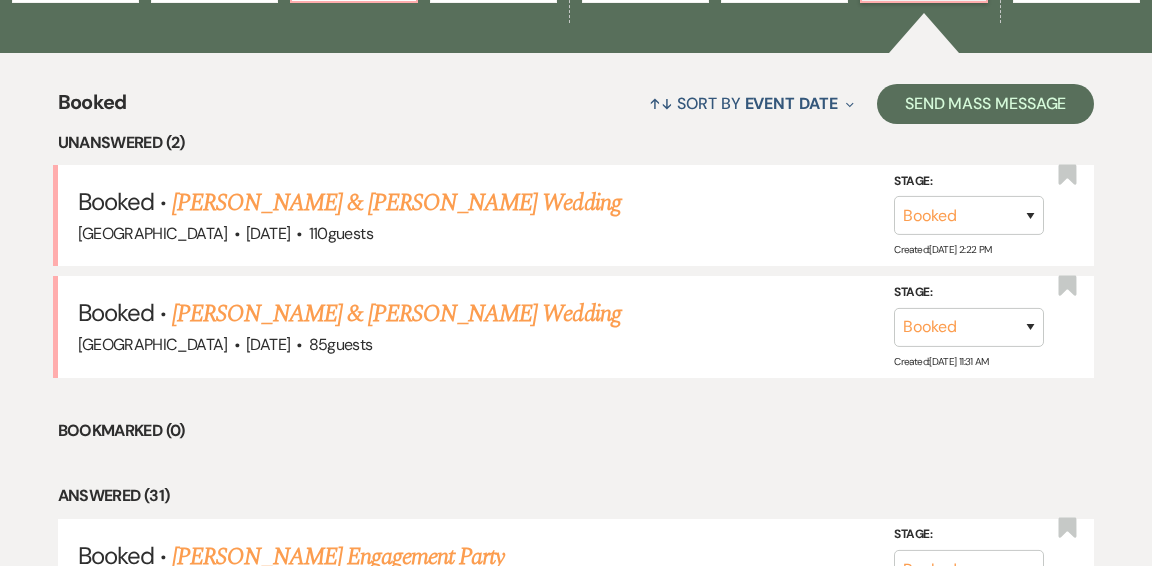 scroll, scrollTop: 746, scrollLeft: 0, axis: vertical 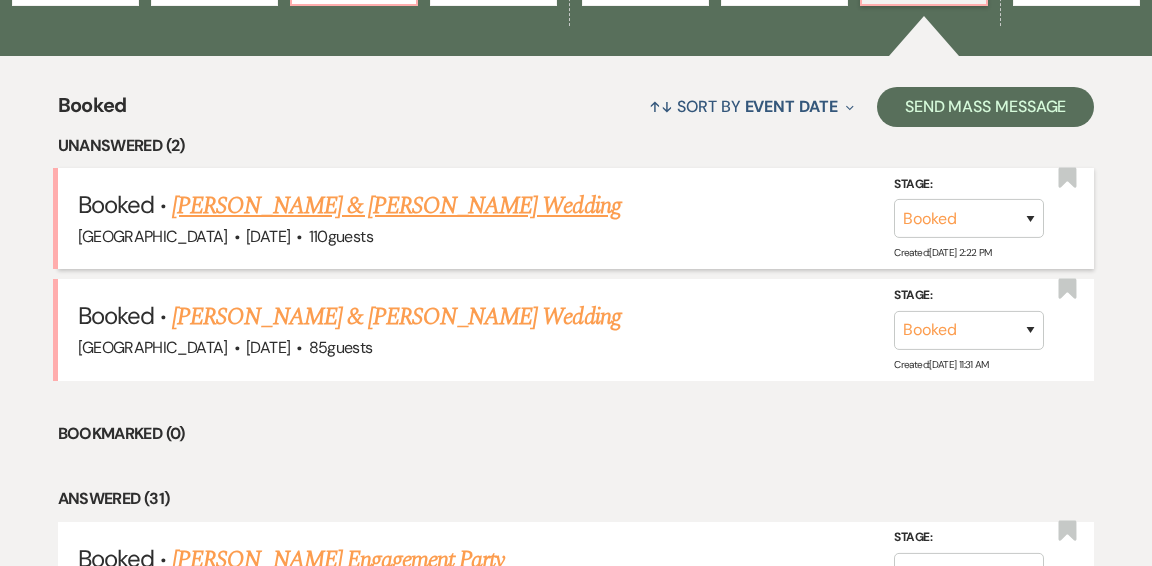 click on "[PERSON_NAME] & [PERSON_NAME] Wedding" at bounding box center (396, 206) 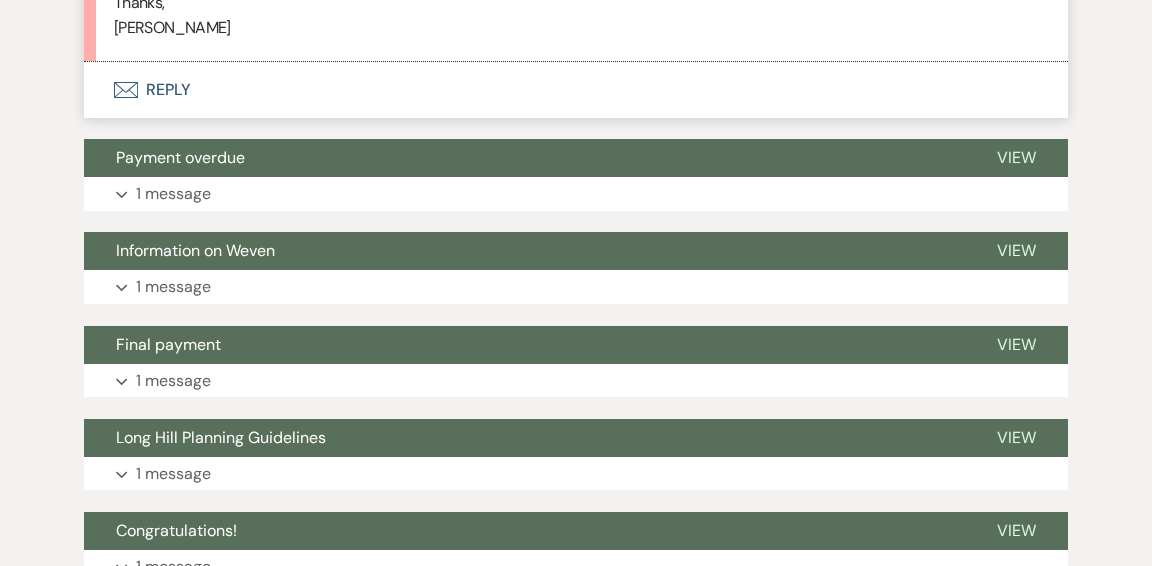 scroll, scrollTop: 4050, scrollLeft: 0, axis: vertical 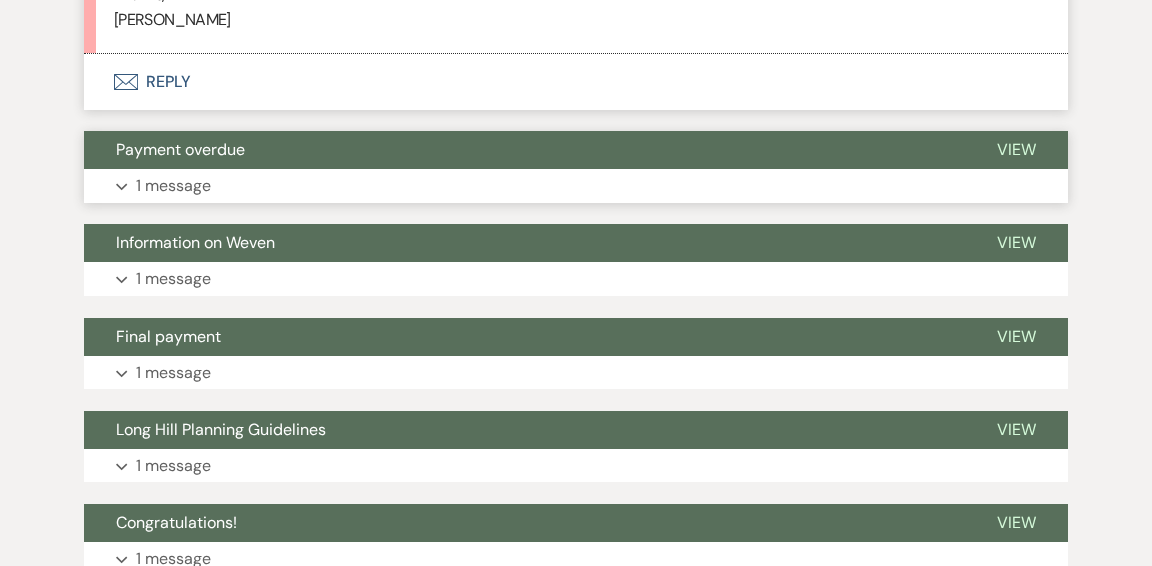 click on "Expand 1 message" at bounding box center (576, 186) 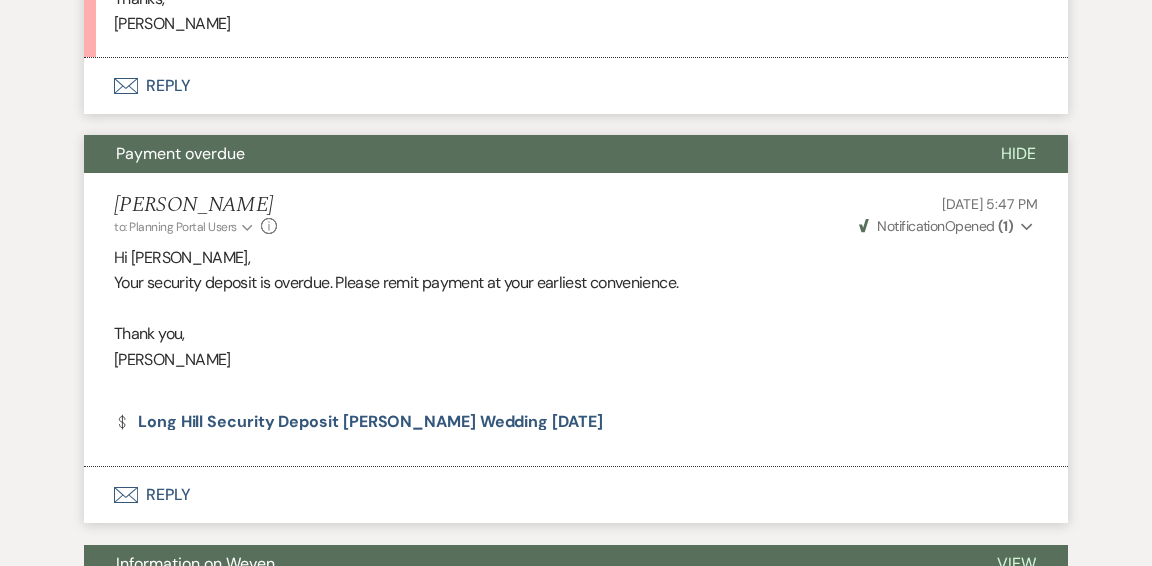 scroll, scrollTop: 4054, scrollLeft: 0, axis: vertical 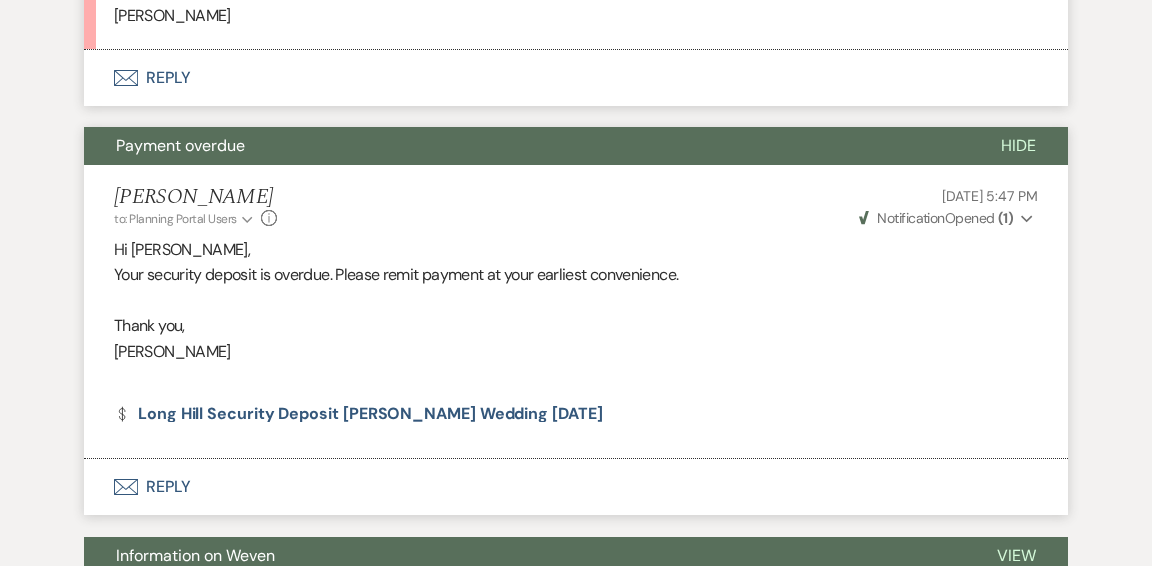 click 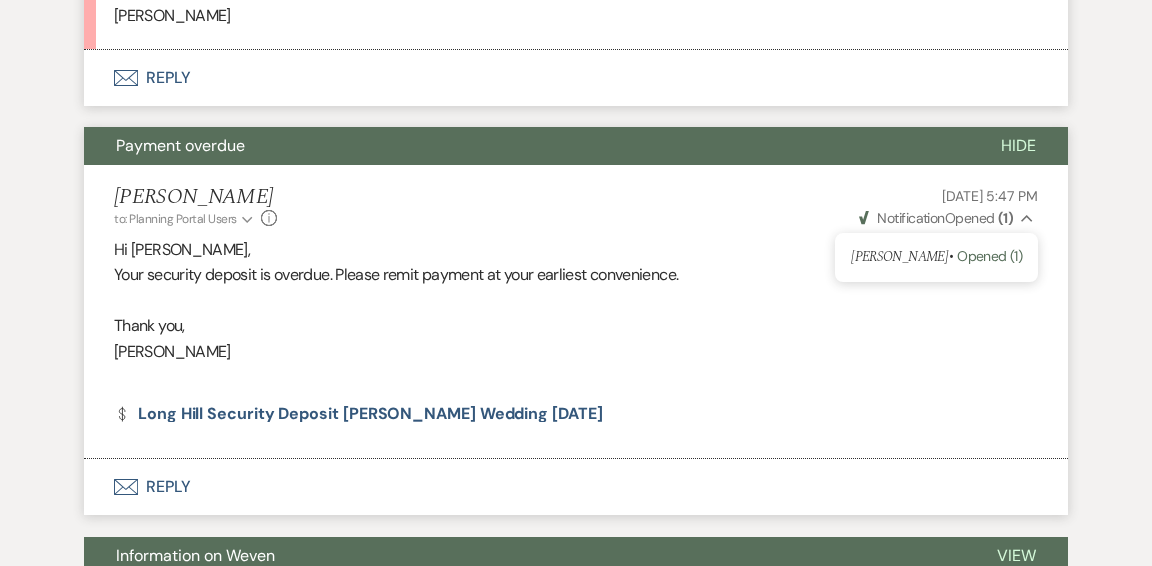 click on "[PERSON_NAME] to: Planning Portal Users Expand Info [DATE] 5:47 PM Weven Check Notification  Opened   ( 1 ) Collapse [PERSON_NAME]  • Opened (1) Hi [PERSON_NAME],  Your security deposit is overdue. Please remit payment at your earliest convenience.  Thank you,  [PERSON_NAME] Dollar Payment Long Hill Security Deposit [PERSON_NAME] Wedding [DATE]" at bounding box center (576, 312) 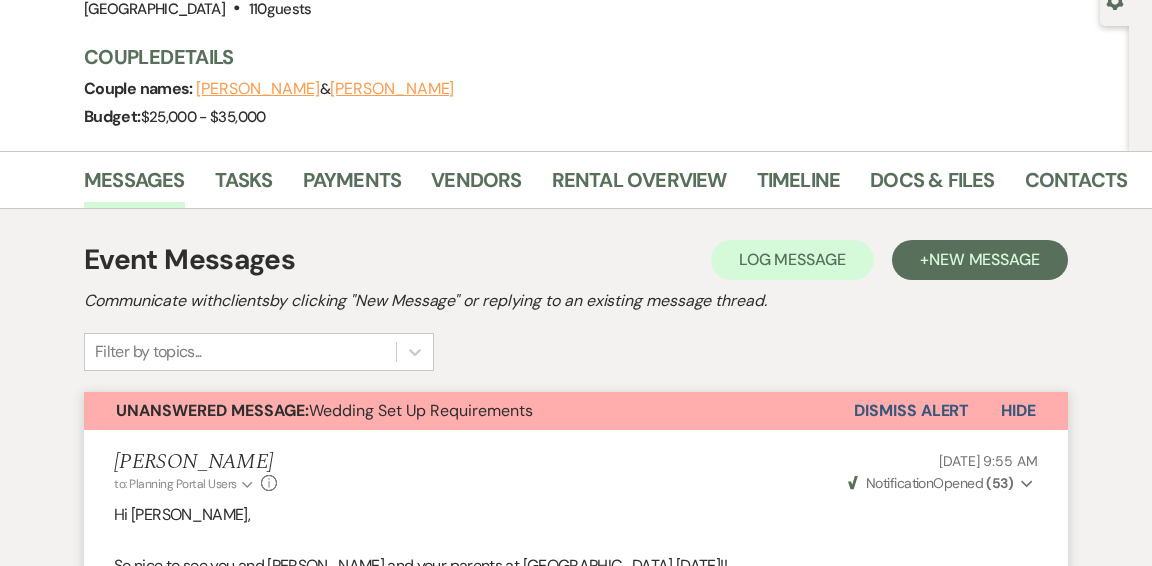 scroll, scrollTop: 211, scrollLeft: 0, axis: vertical 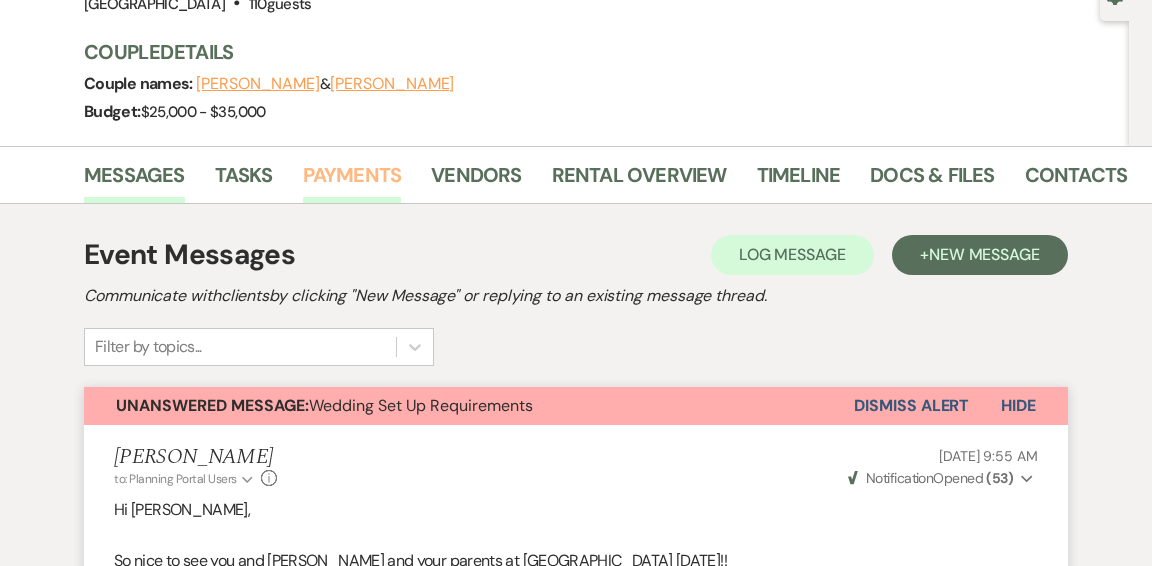 click on "Payments" at bounding box center (352, 181) 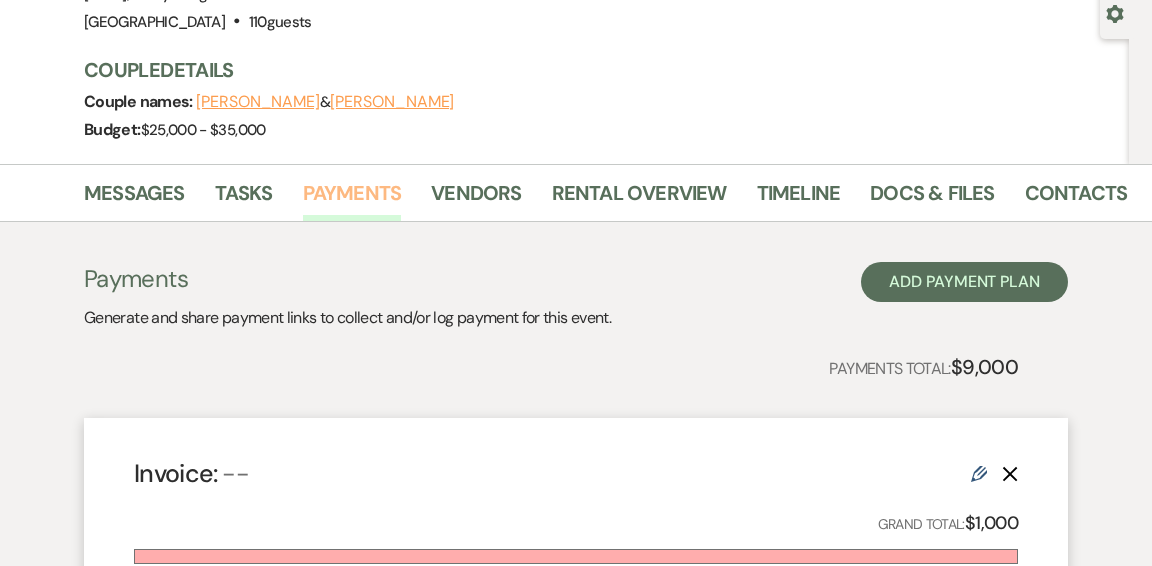scroll, scrollTop: 0, scrollLeft: 0, axis: both 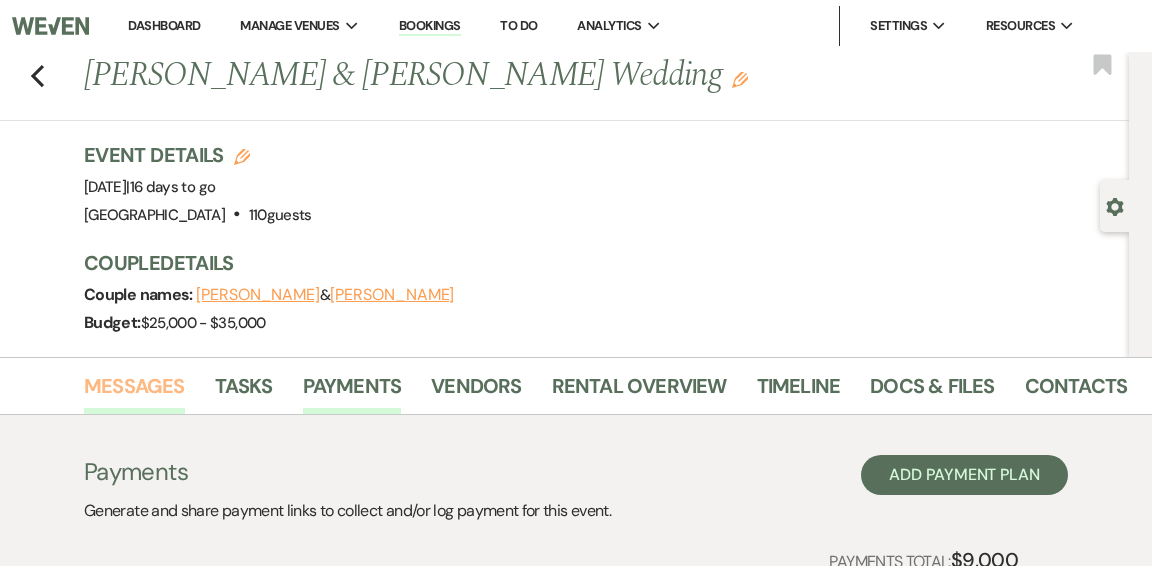click on "Messages" at bounding box center [134, 392] 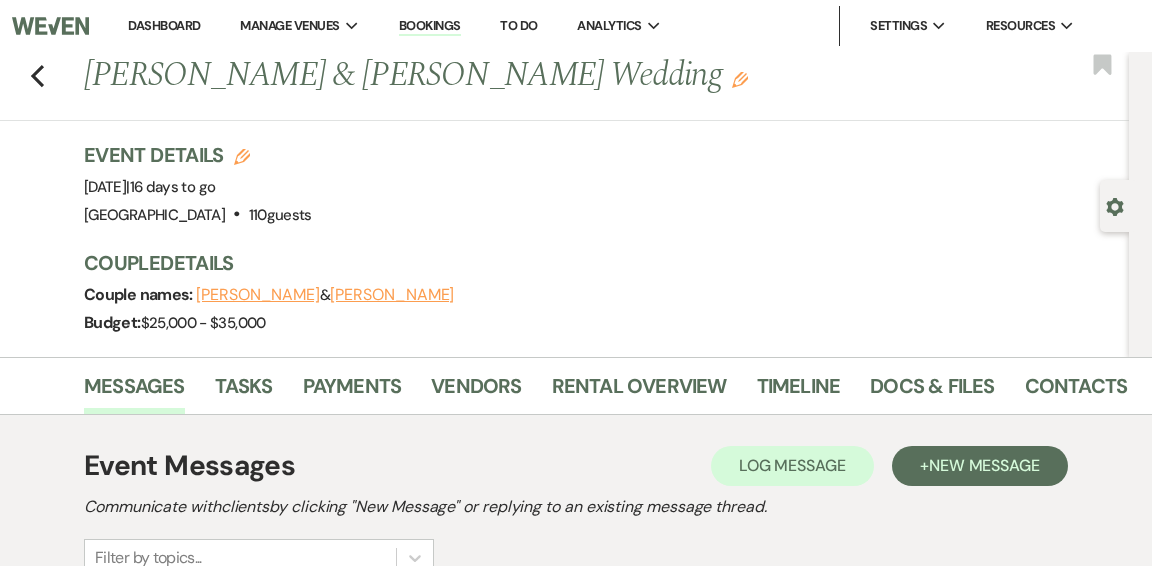 click on "Dashboard" at bounding box center (164, 25) 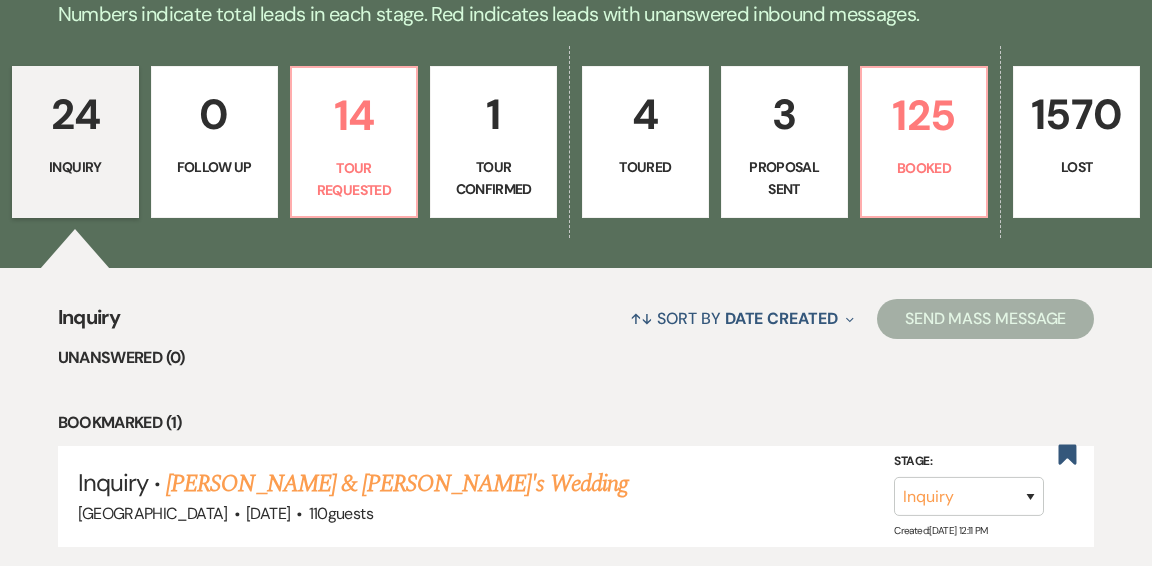 scroll, scrollTop: 532, scrollLeft: 0, axis: vertical 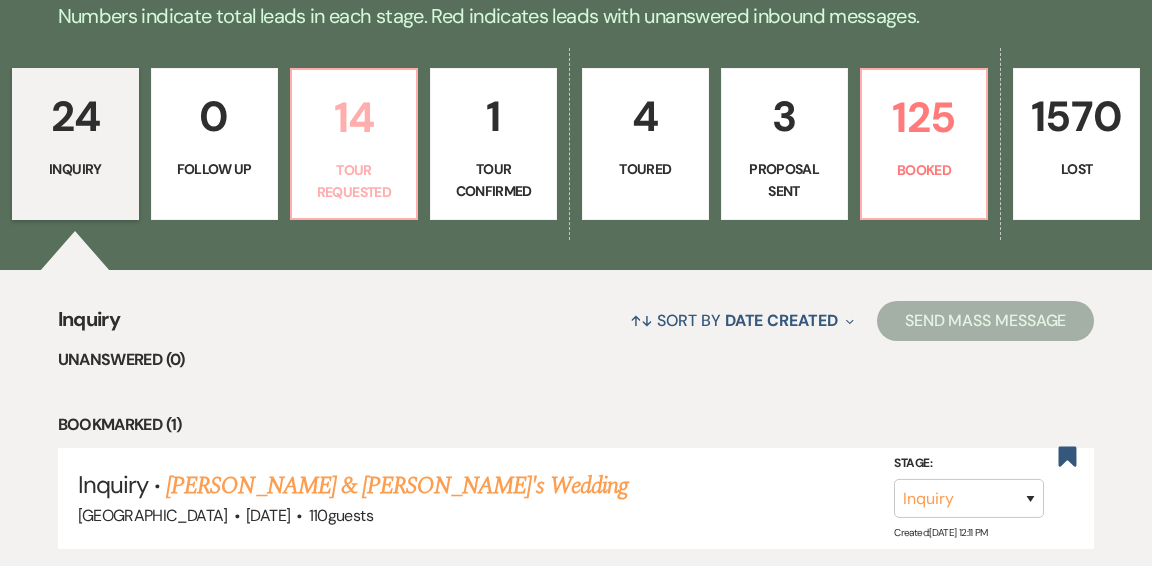 click on "14 Tour Requested" at bounding box center (354, 144) 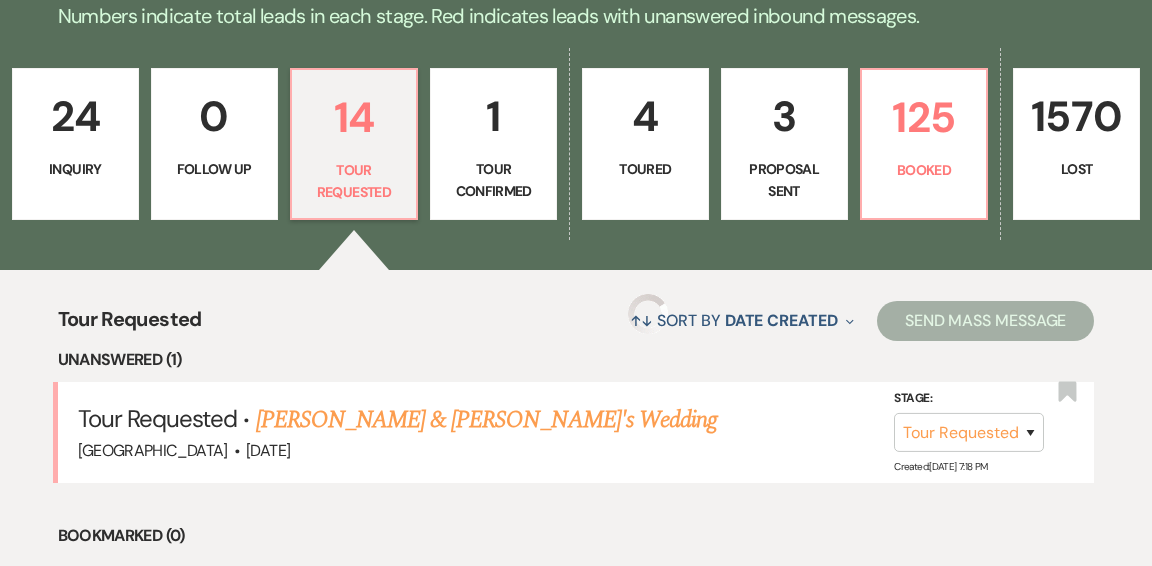 scroll, scrollTop: 534, scrollLeft: 0, axis: vertical 